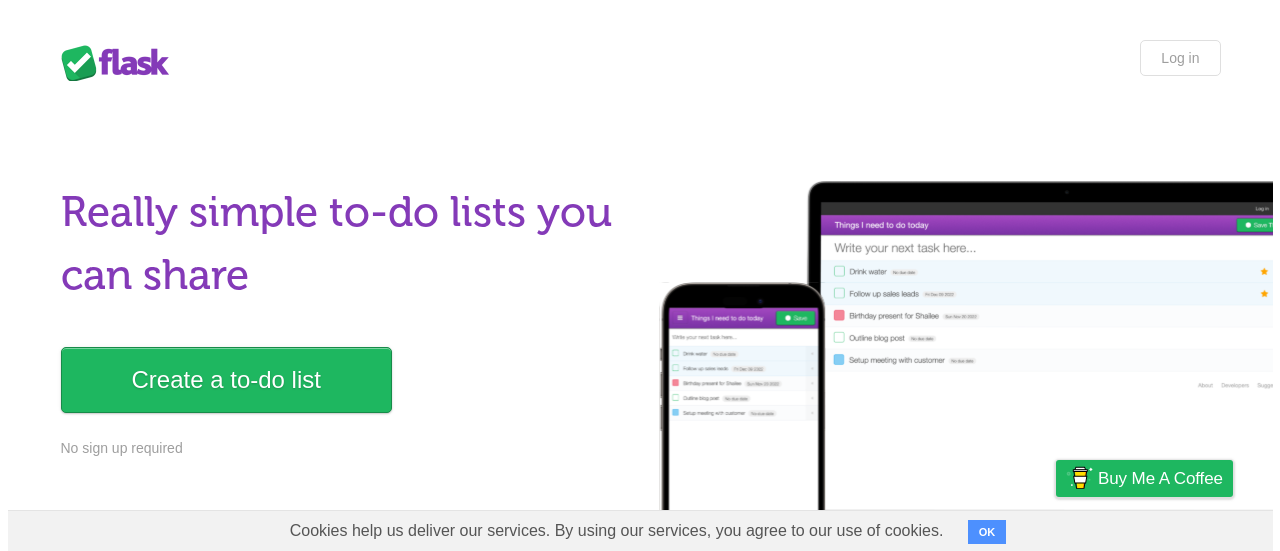 scroll, scrollTop: 0, scrollLeft: 0, axis: both 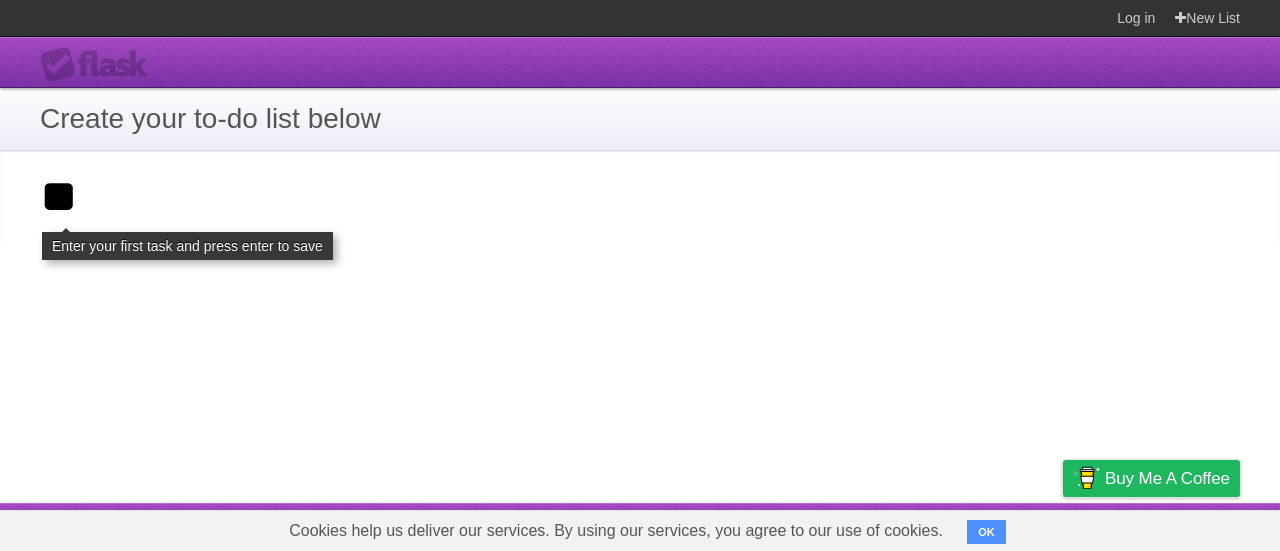 type on "*" 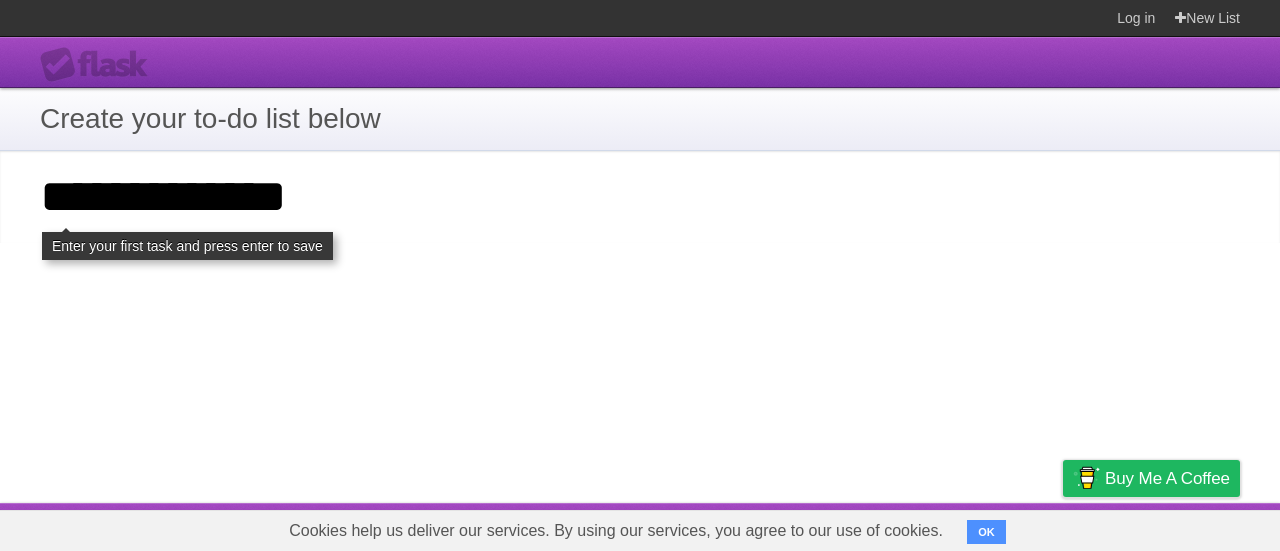 type on "**********" 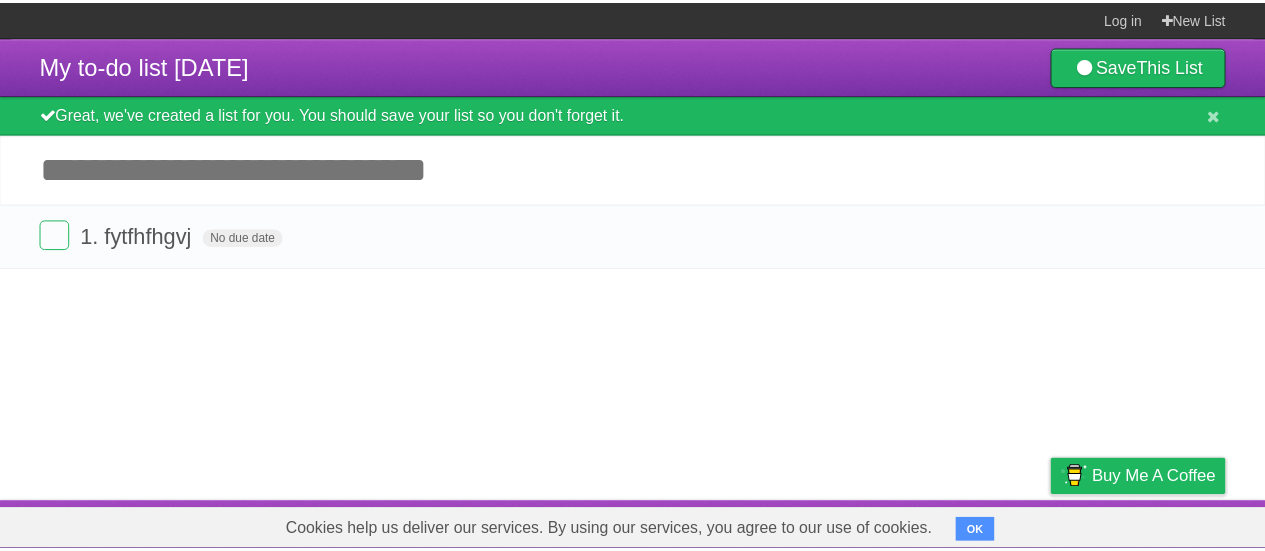 scroll, scrollTop: 0, scrollLeft: 0, axis: both 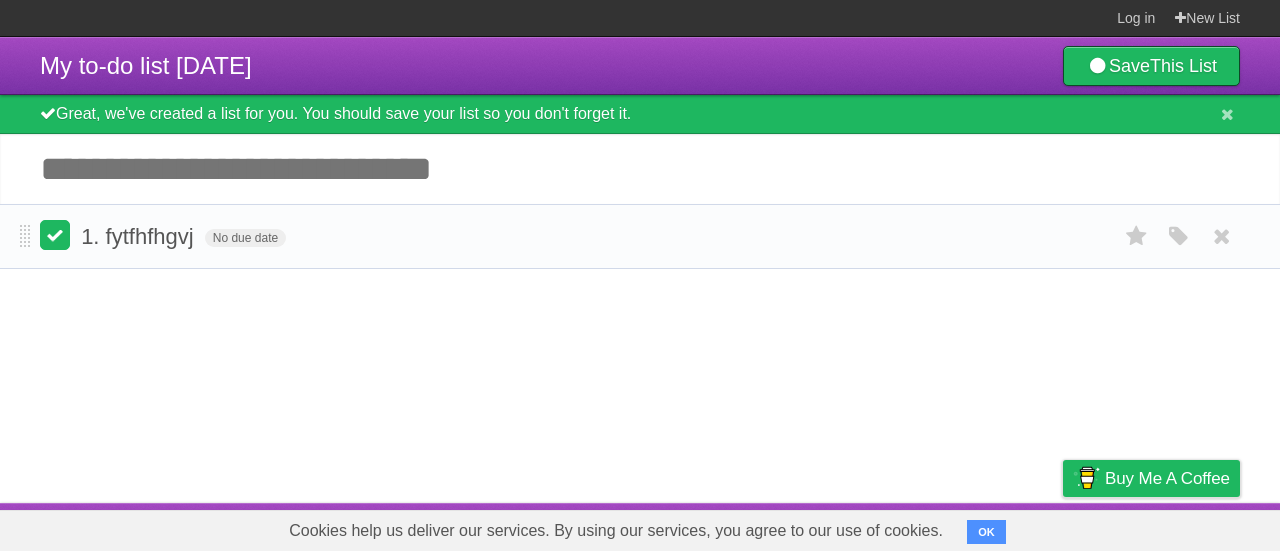 click at bounding box center [55, 235] 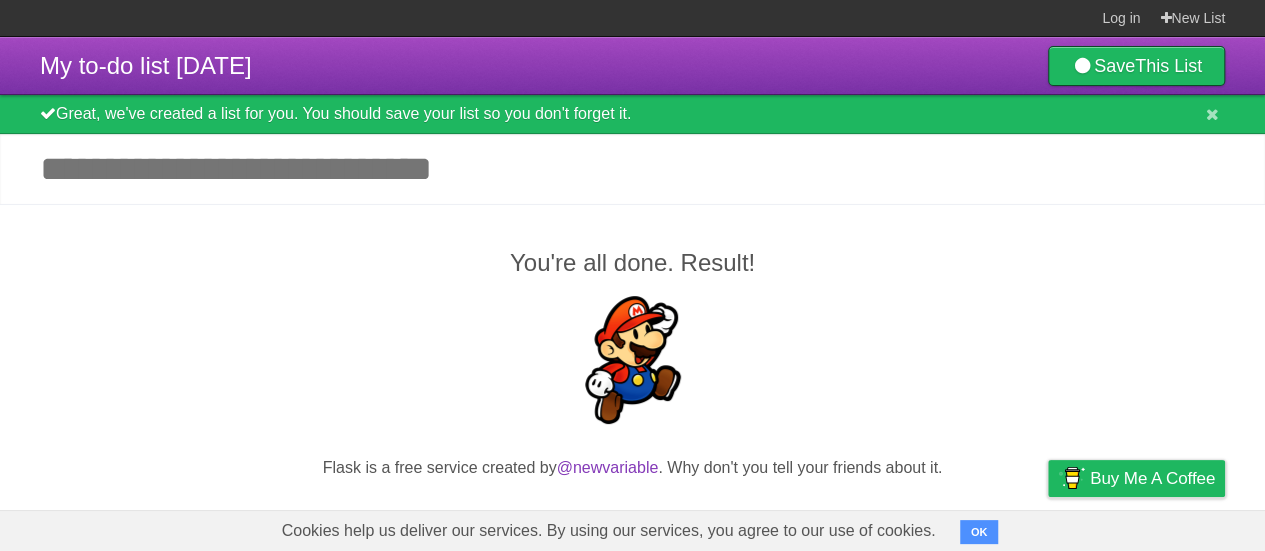 click on "You're all done. Result! Flask is a free service created by  @newvariable . Why don't you tell your friends about it." at bounding box center (632, 404) 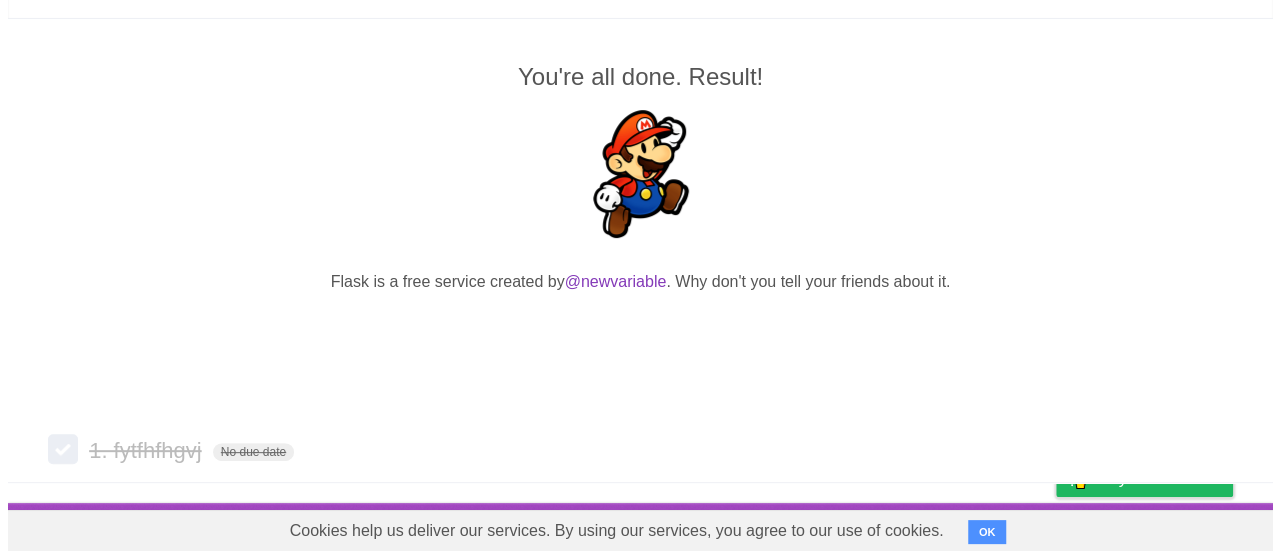 scroll, scrollTop: 0, scrollLeft: 0, axis: both 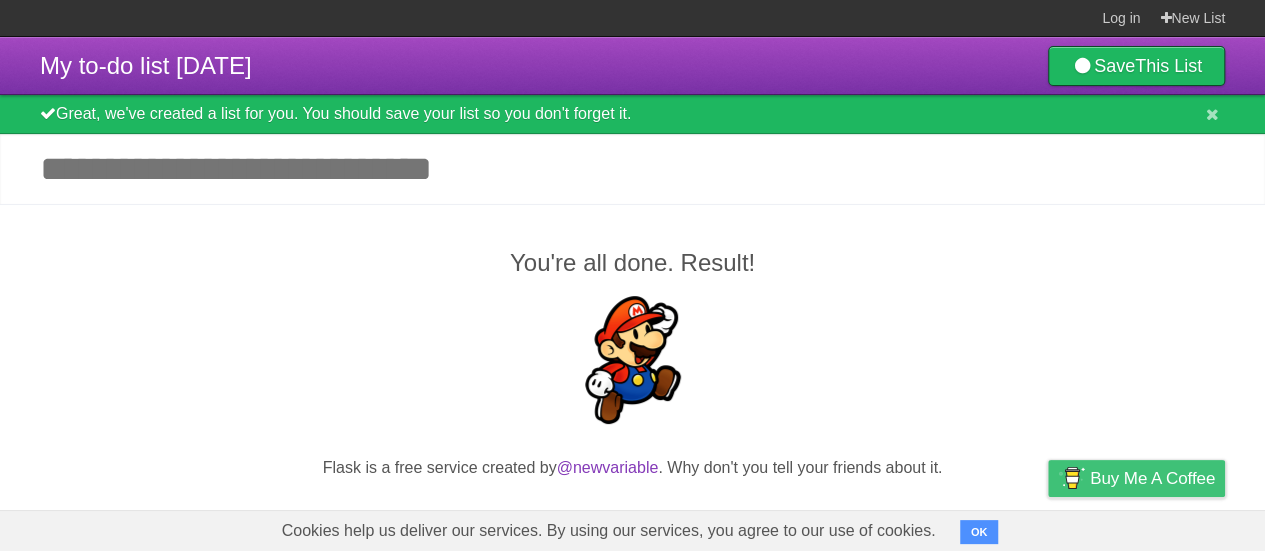 click on "Buy me a coffee" at bounding box center (1152, 478) 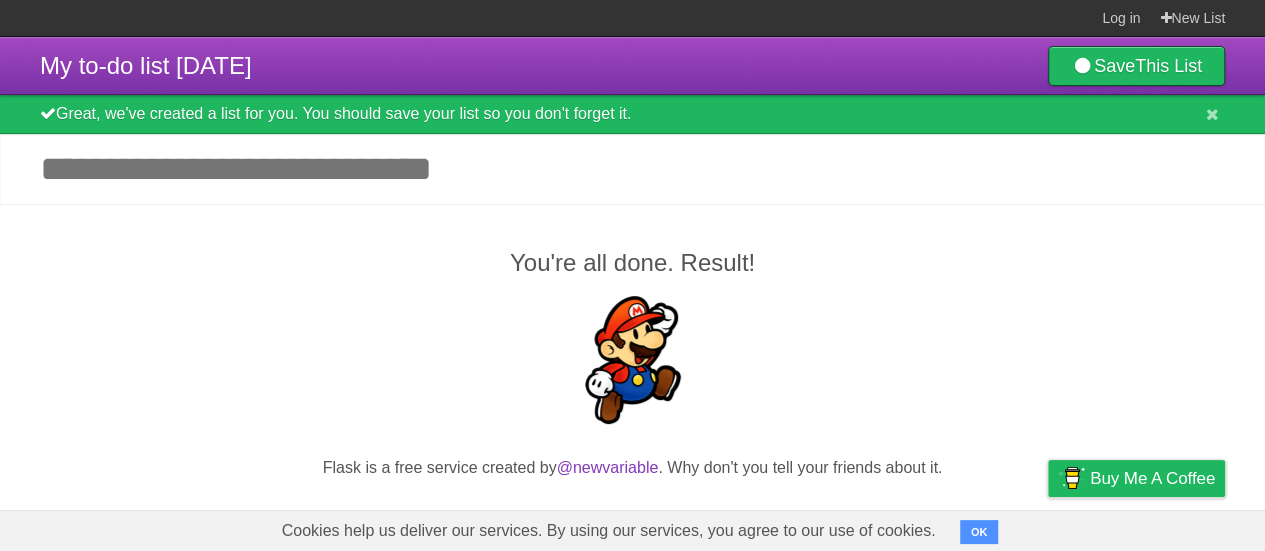click on "Add another task" at bounding box center [632, 169] 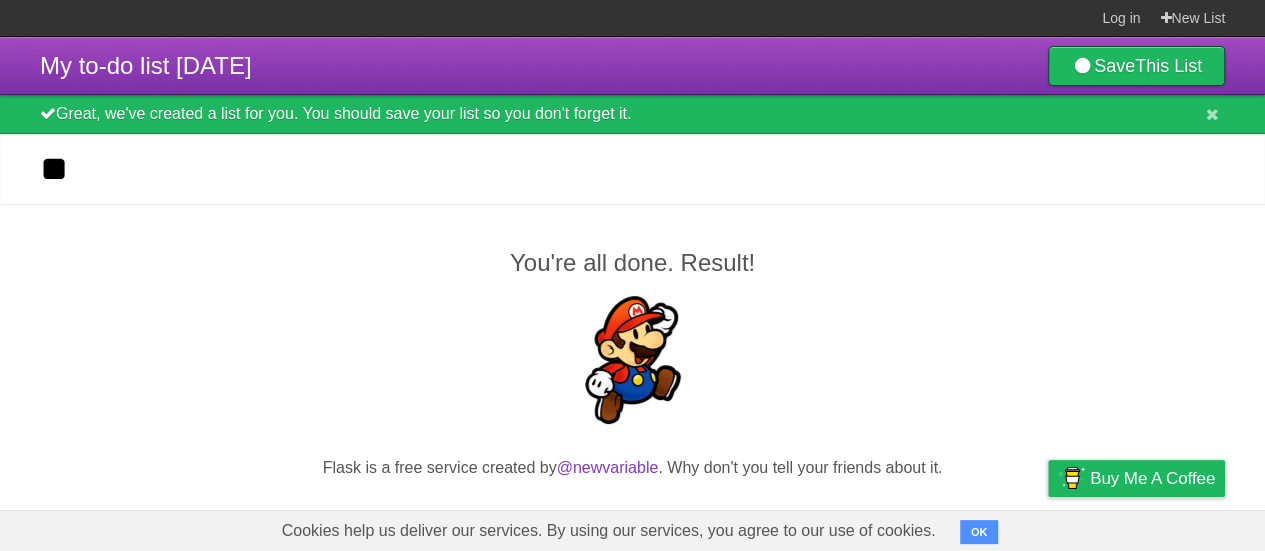 type on "*" 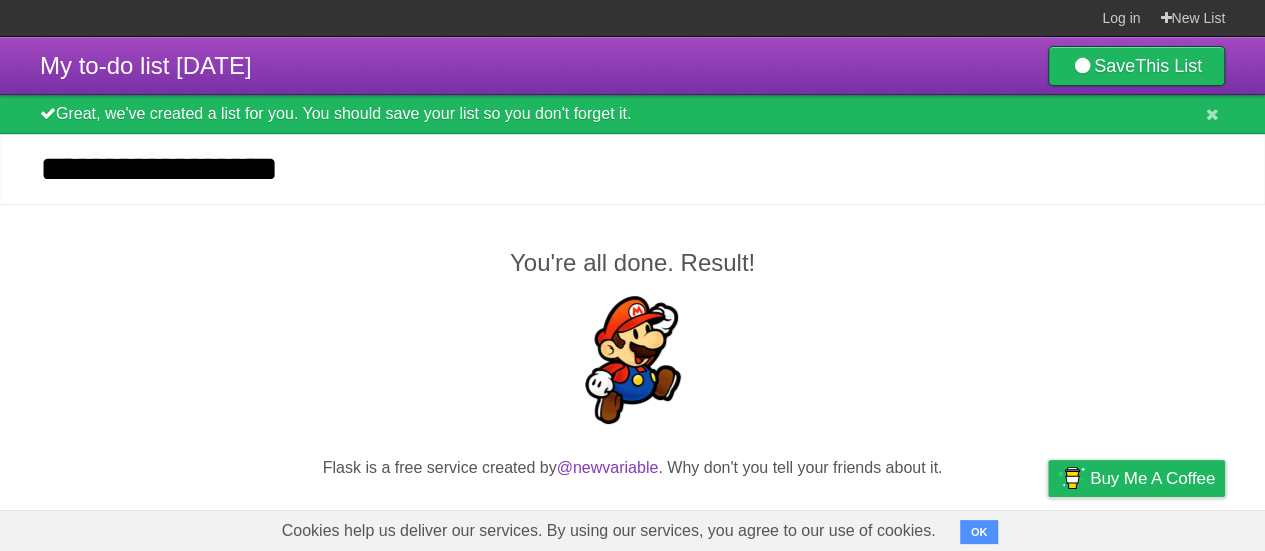 click on "*********" at bounding box center (0, 0) 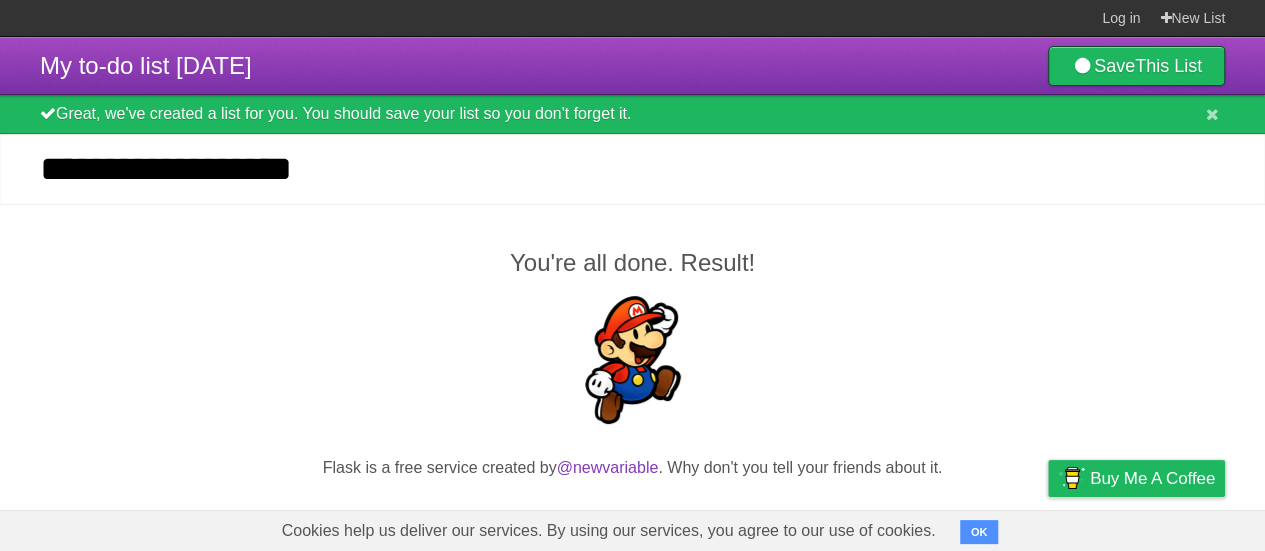 type on "**********" 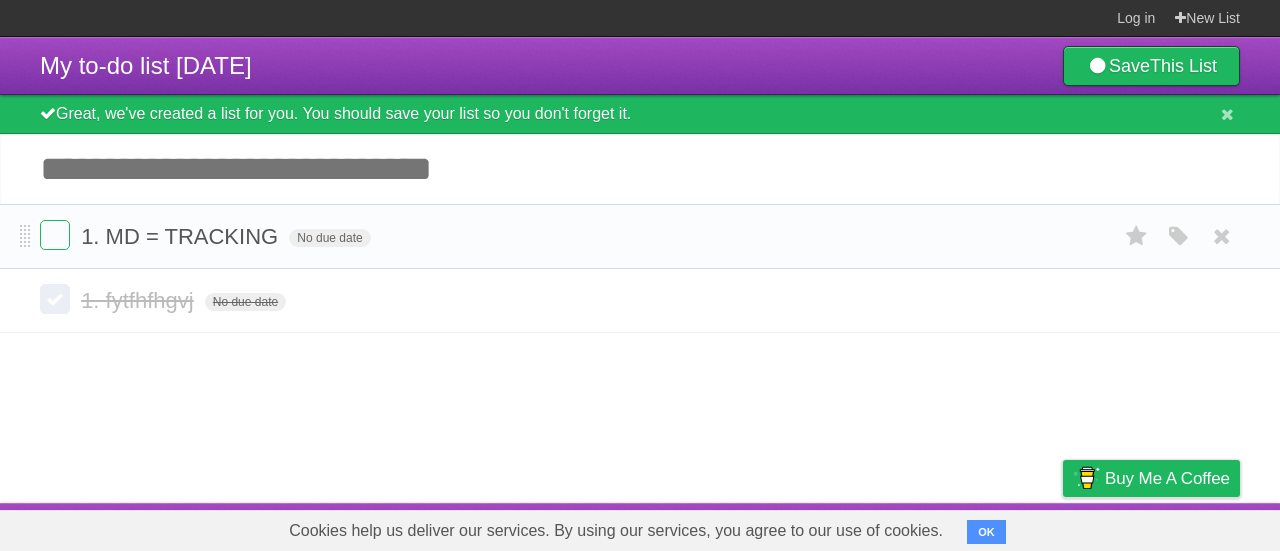type 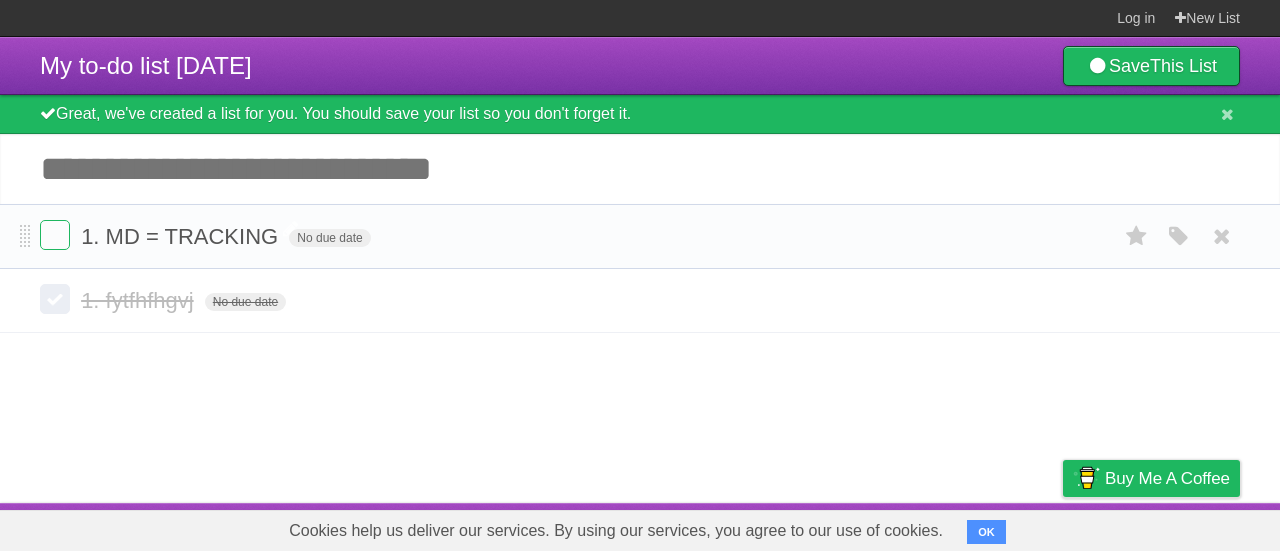 click on "1. MD = TRACKING" at bounding box center [182, 236] 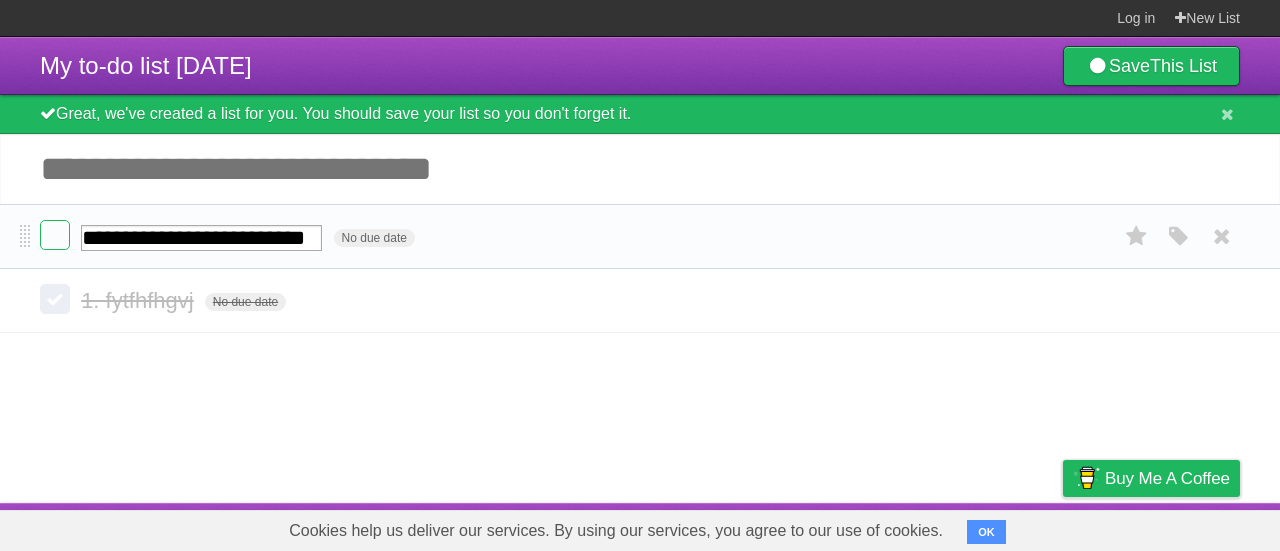 scroll, scrollTop: 0, scrollLeft: 55, axis: horizontal 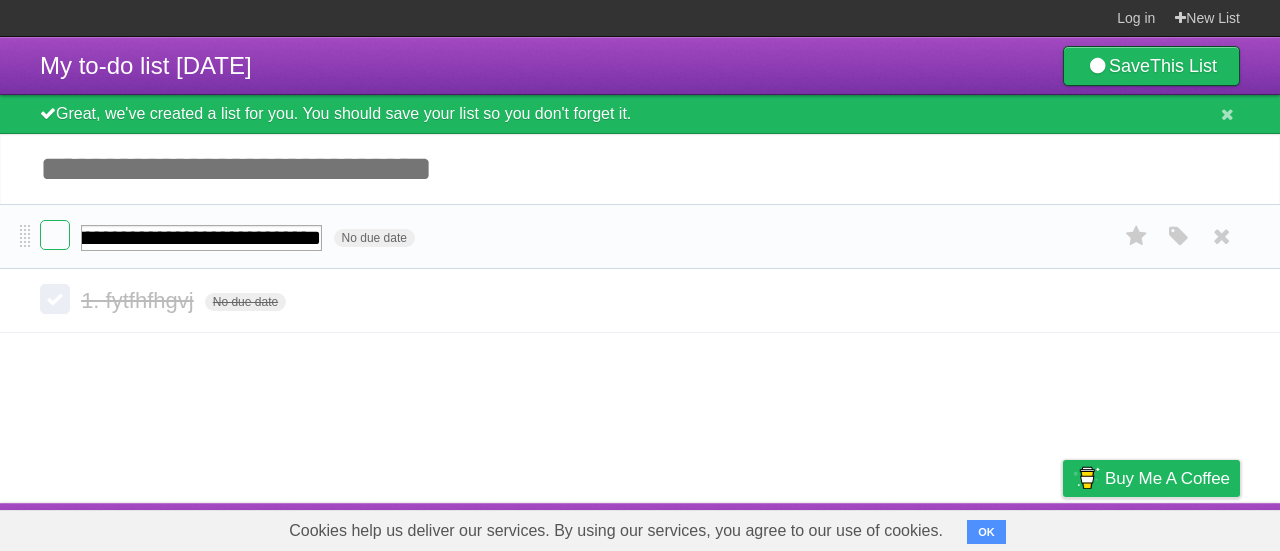type on "**********" 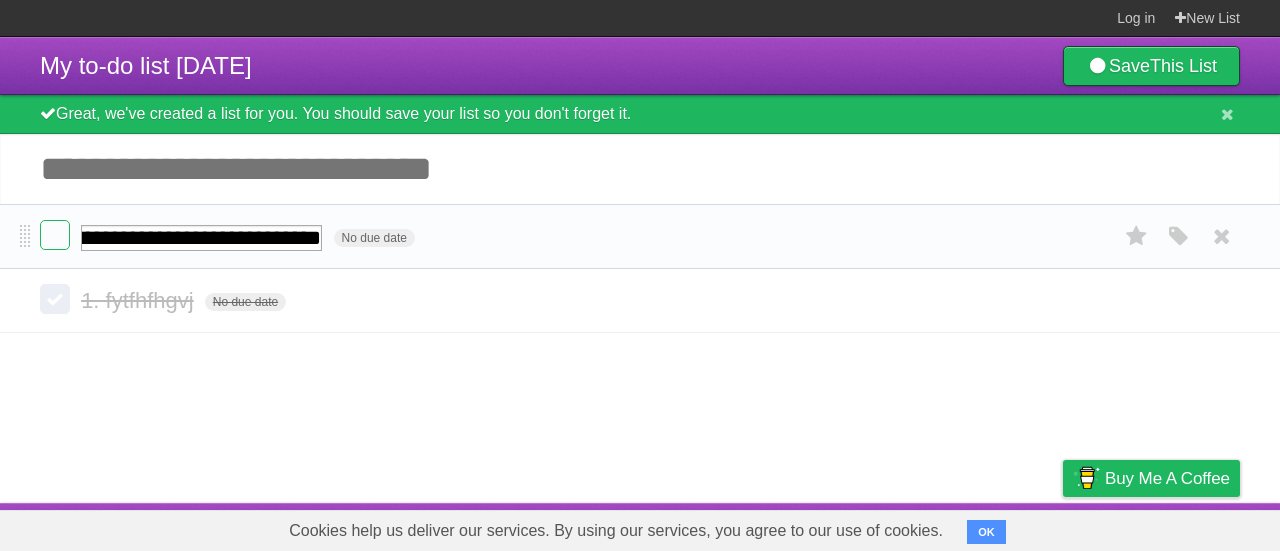 scroll, scrollTop: 0, scrollLeft: 178, axis: horizontal 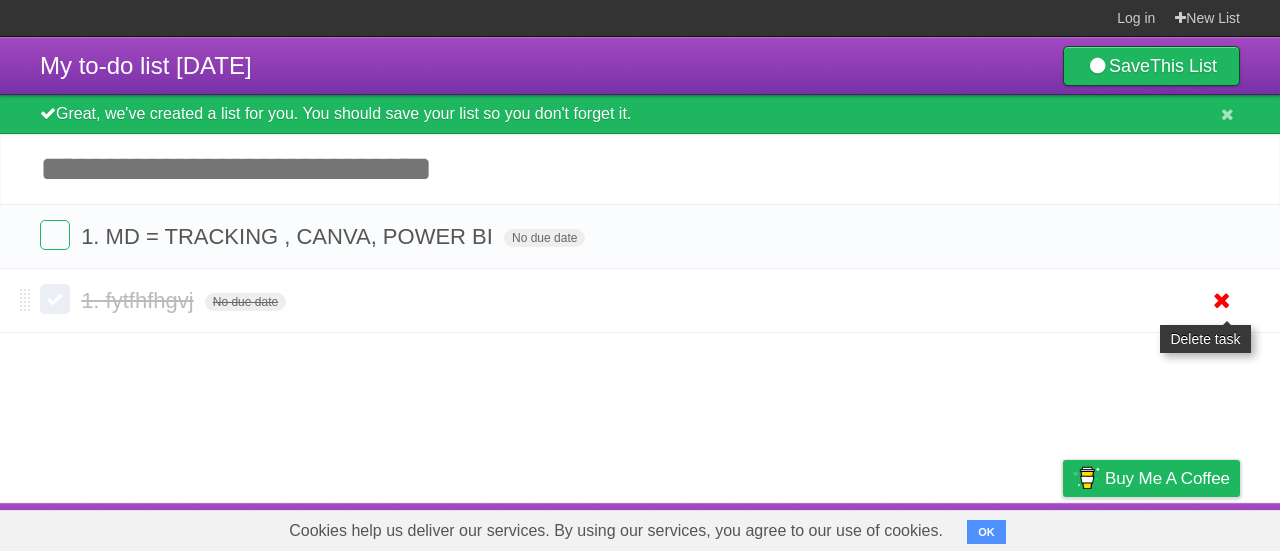 click at bounding box center [1222, 300] 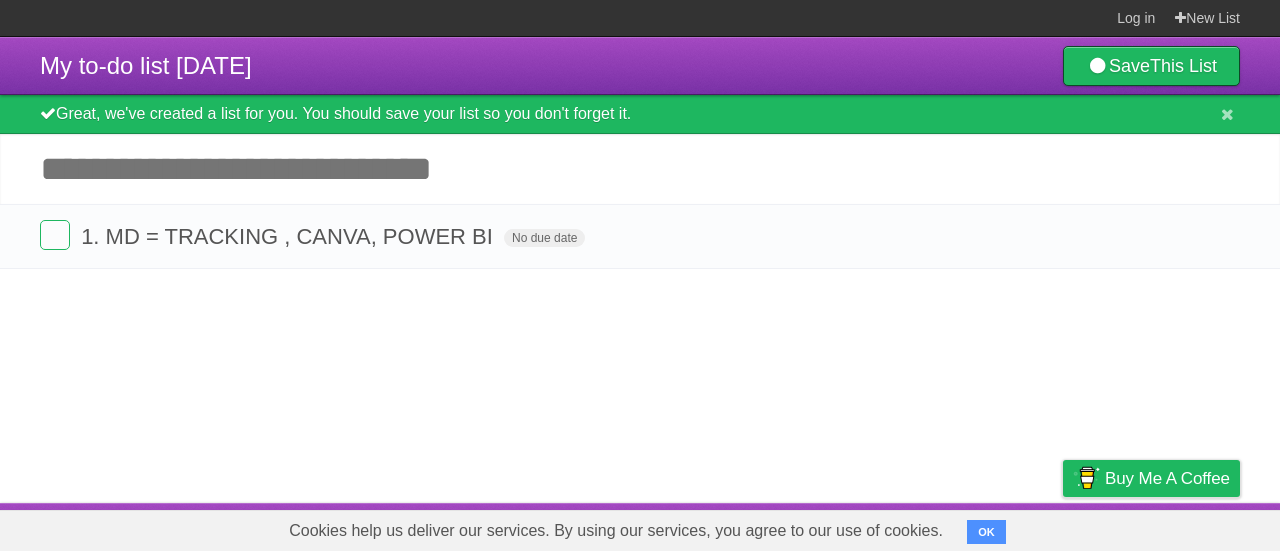 click on "My to-do list 08/05/2025
Save  This List
Great, we've created a list for you. You should save your list so you don't forget it.
Add another task
*********
You're all done. Result! Flask is a free service created by  @newvariable . Why don't you tell your friends about it.
1. MD = TRACKING , CANVA, POWER BI
No due date
White
Red
Blue
Green
Purple
Orange" at bounding box center [640, 270] 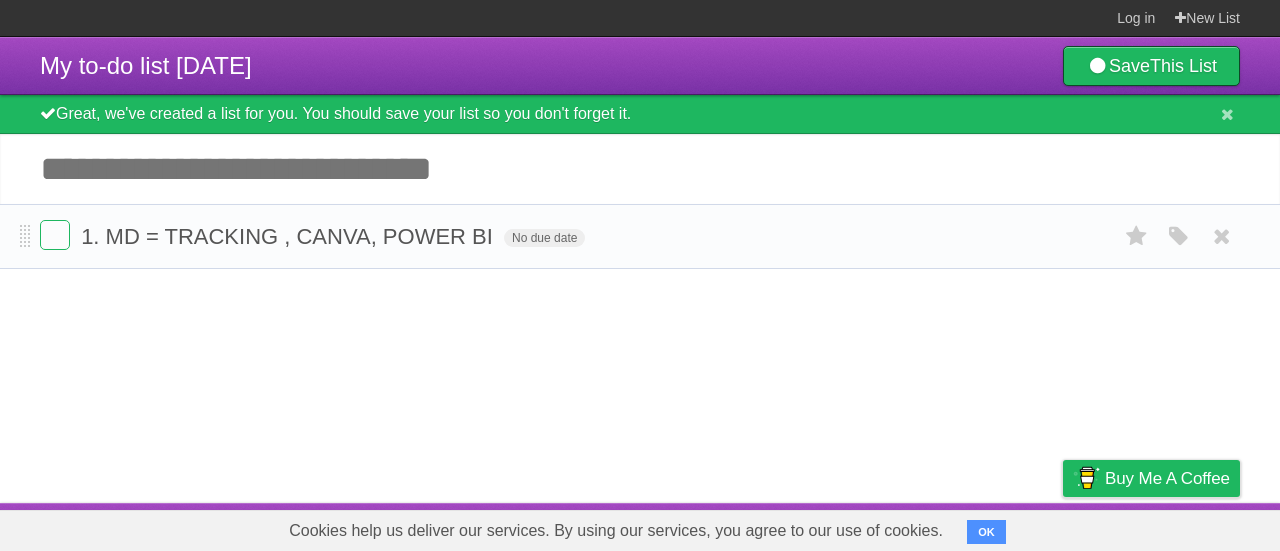 click on "1. MD = TRACKING , CANVA, POWER BI
No due date
White
Red
Blue
Green
Purple
Orange" at bounding box center [640, 236] 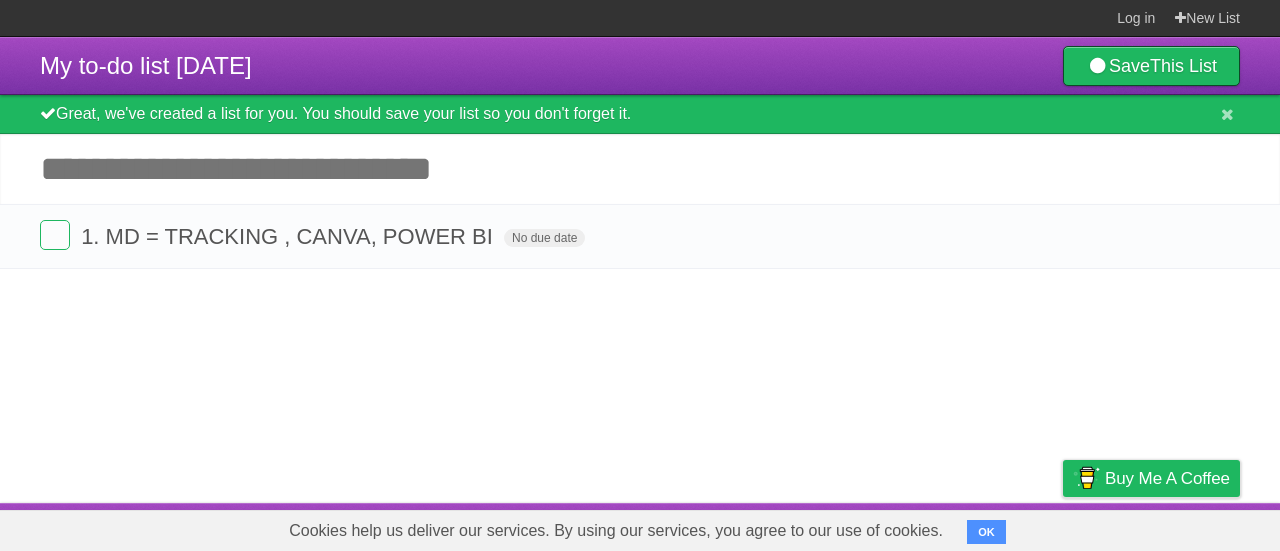 click on "Add another task" at bounding box center (640, 169) 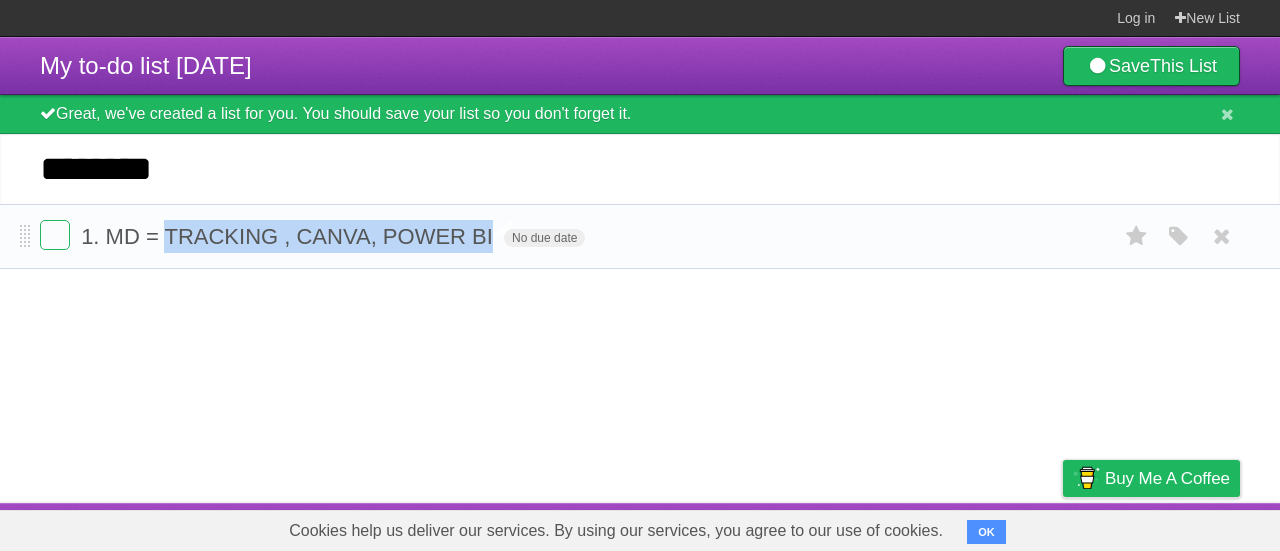 drag, startPoint x: 164, startPoint y: 230, endPoint x: 496, endPoint y: 233, distance: 332.01355 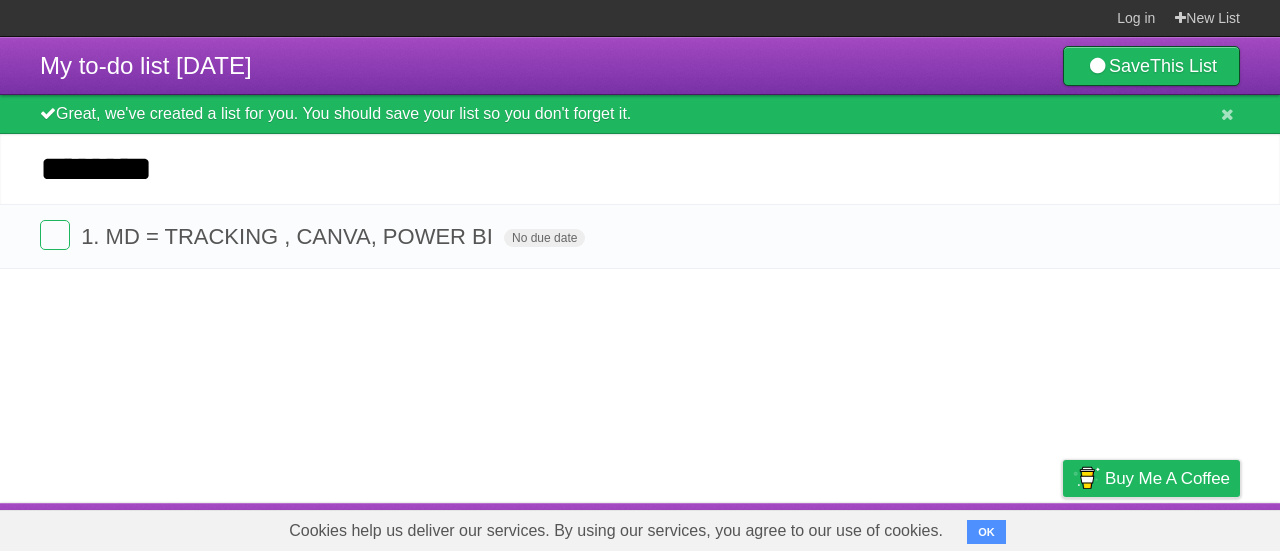click on "*******" at bounding box center [640, 169] 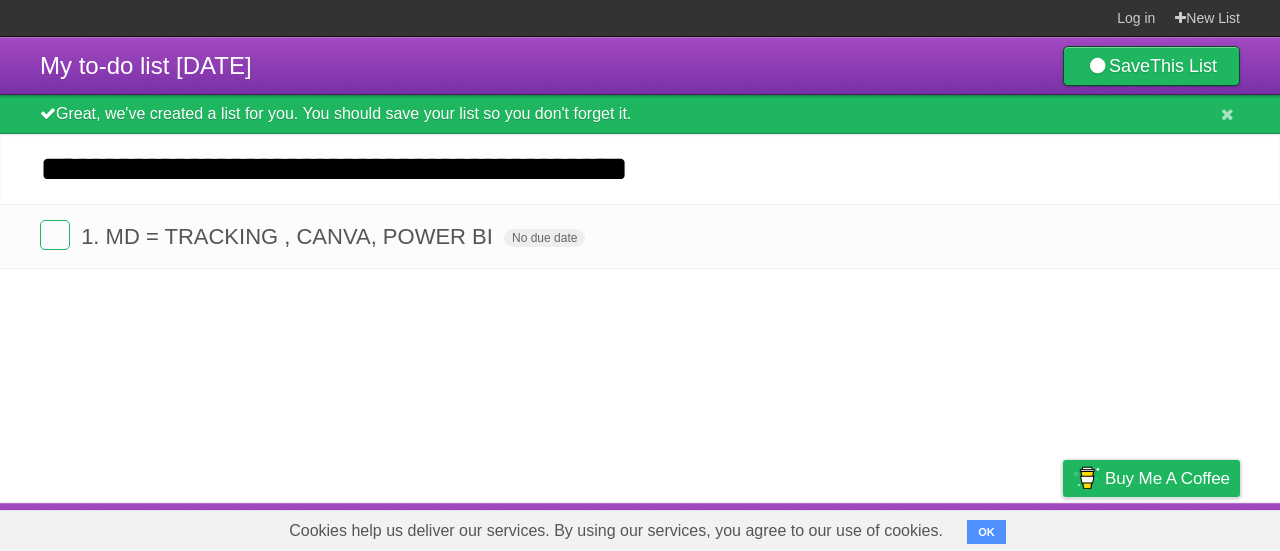 drag, startPoint x: 302, startPoint y: 167, endPoint x: 172, endPoint y: 167, distance: 130 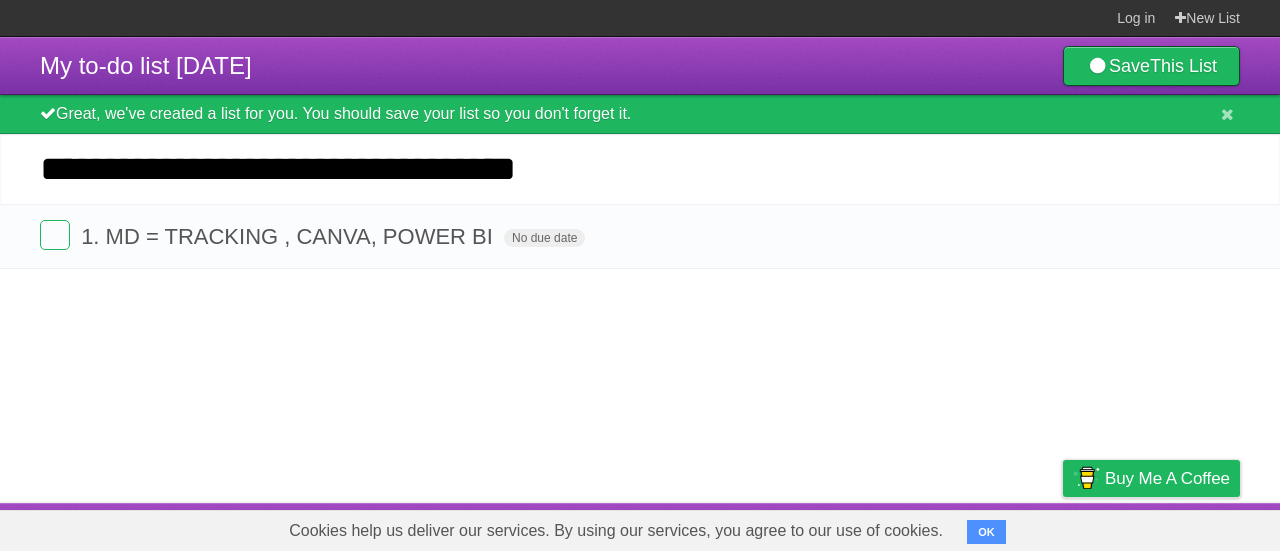 drag, startPoint x: 518, startPoint y: 184, endPoint x: 385, endPoint y: 175, distance: 133.30417 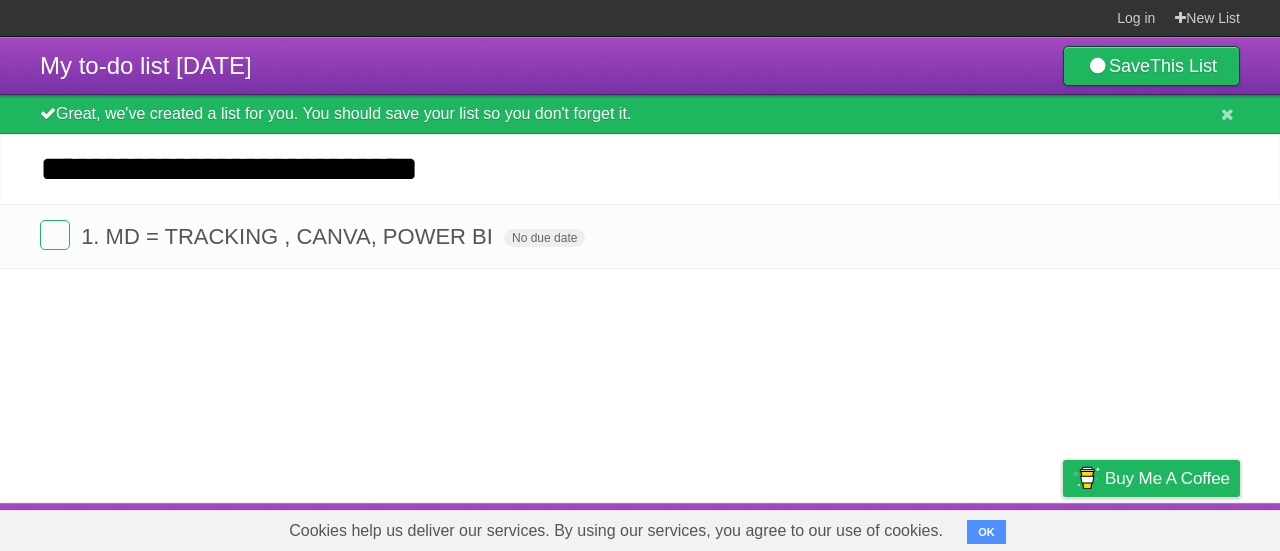 type on "**********" 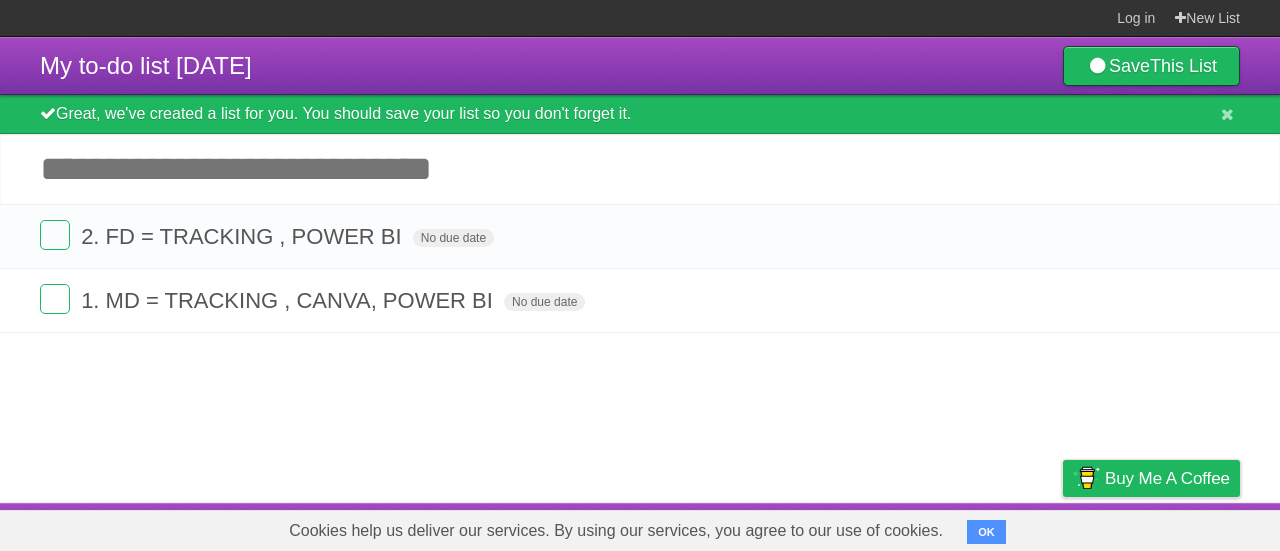 click on "Add another task" at bounding box center [640, 169] 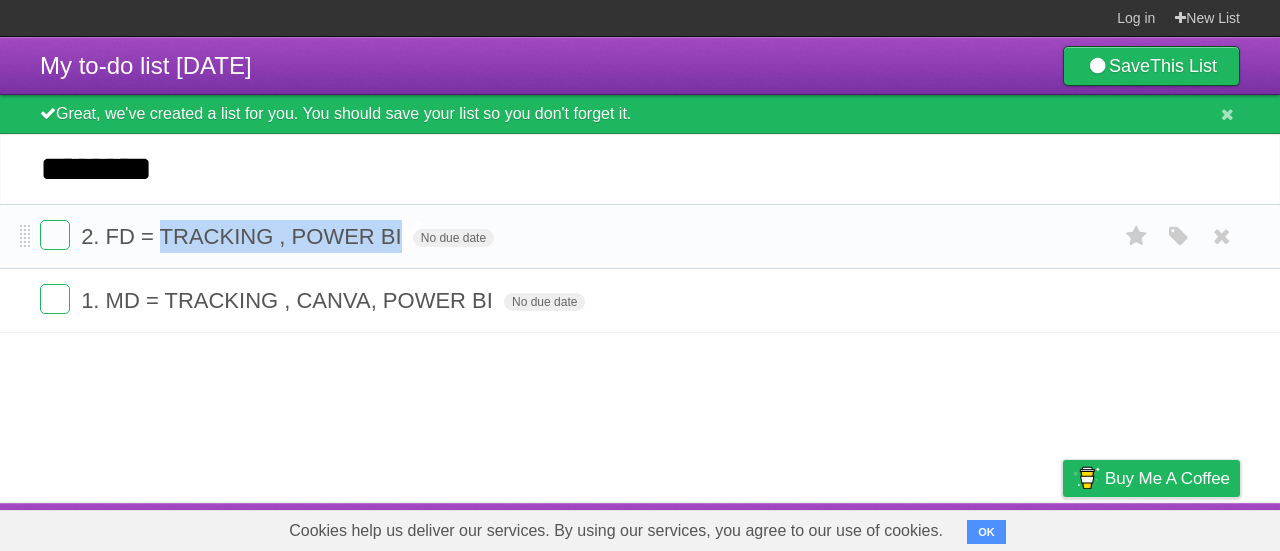 drag, startPoint x: 160, startPoint y: 229, endPoint x: 405, endPoint y: 233, distance: 245.03265 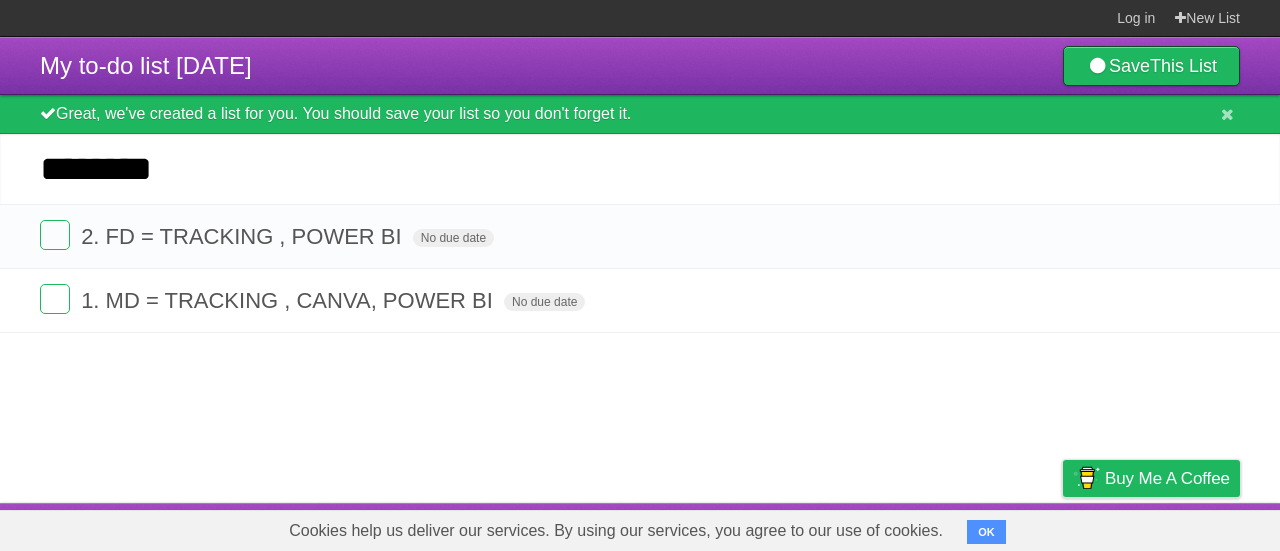 click on "*******" at bounding box center [640, 169] 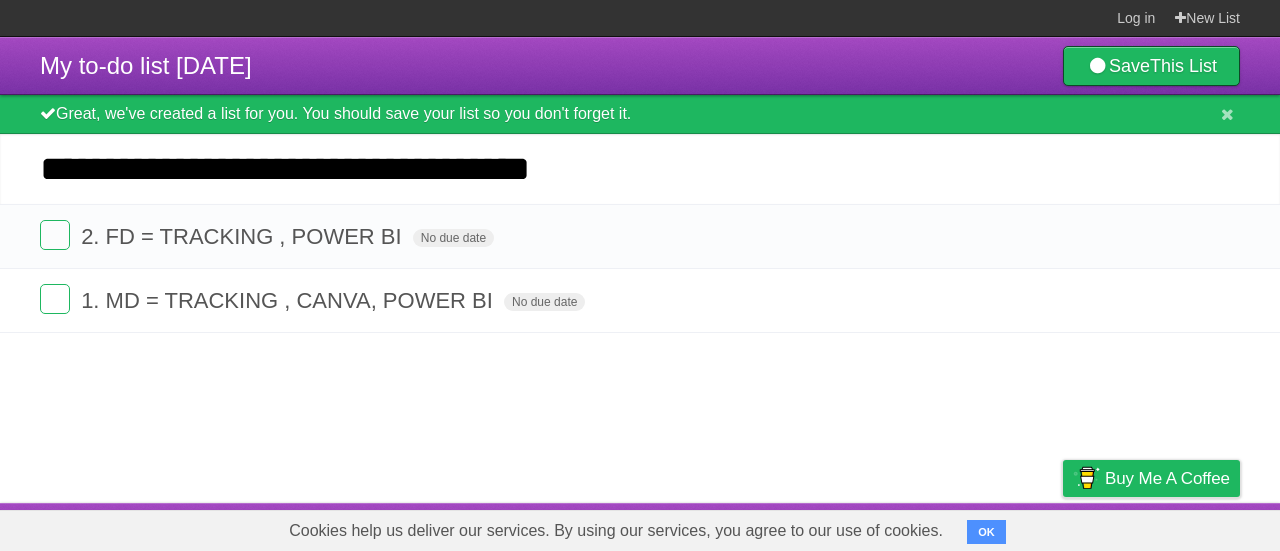 drag, startPoint x: 288, startPoint y: 165, endPoint x: 171, endPoint y: 167, distance: 117.01709 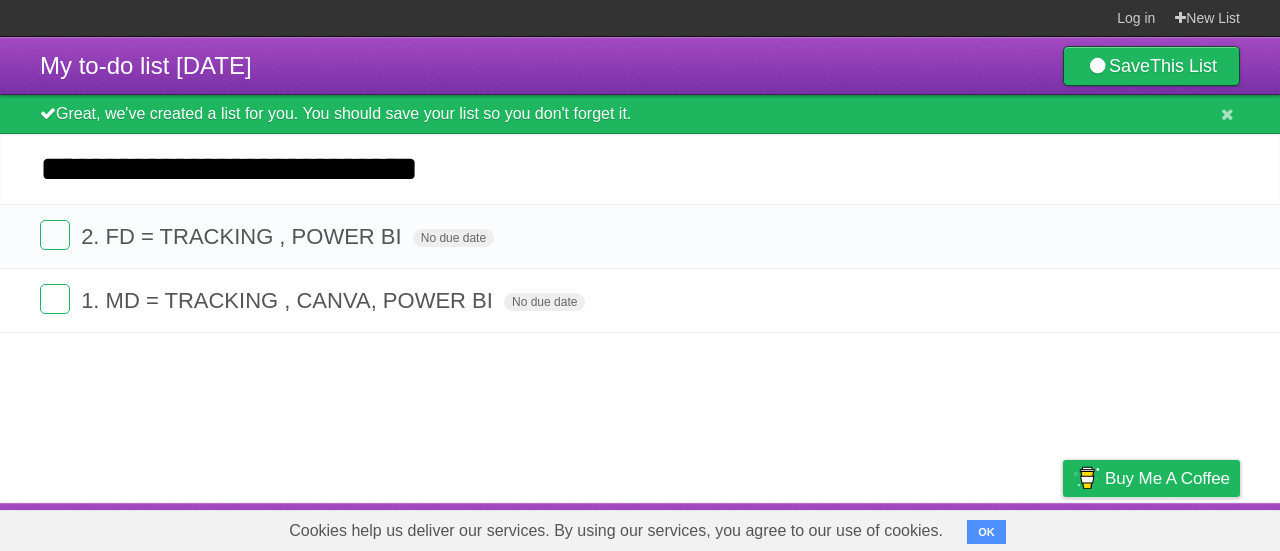 click on "**********" at bounding box center [640, 169] 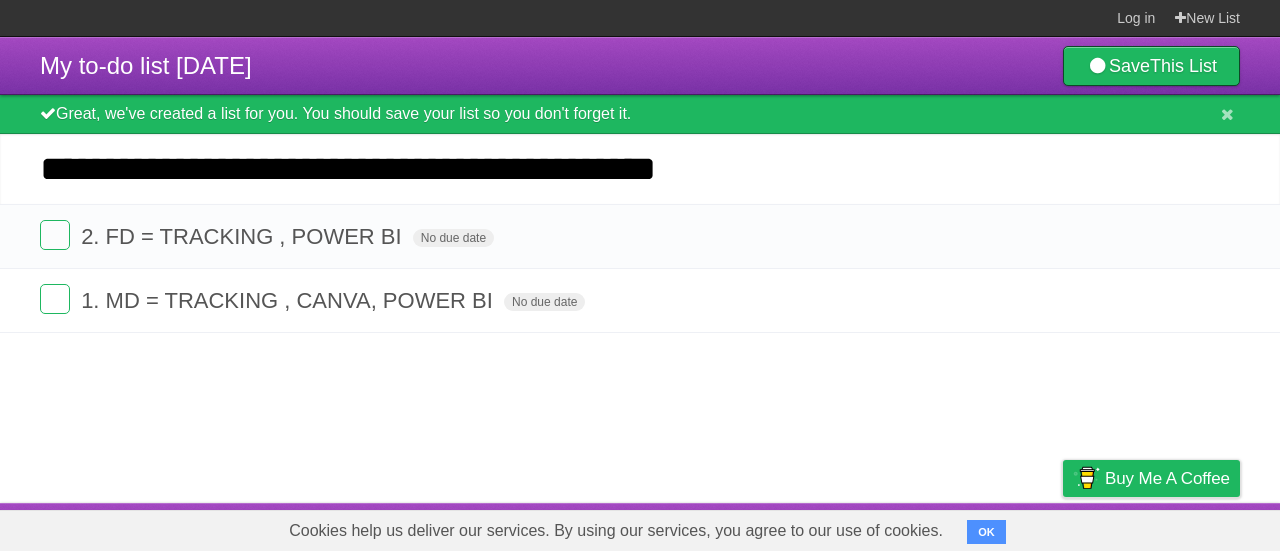 type on "**********" 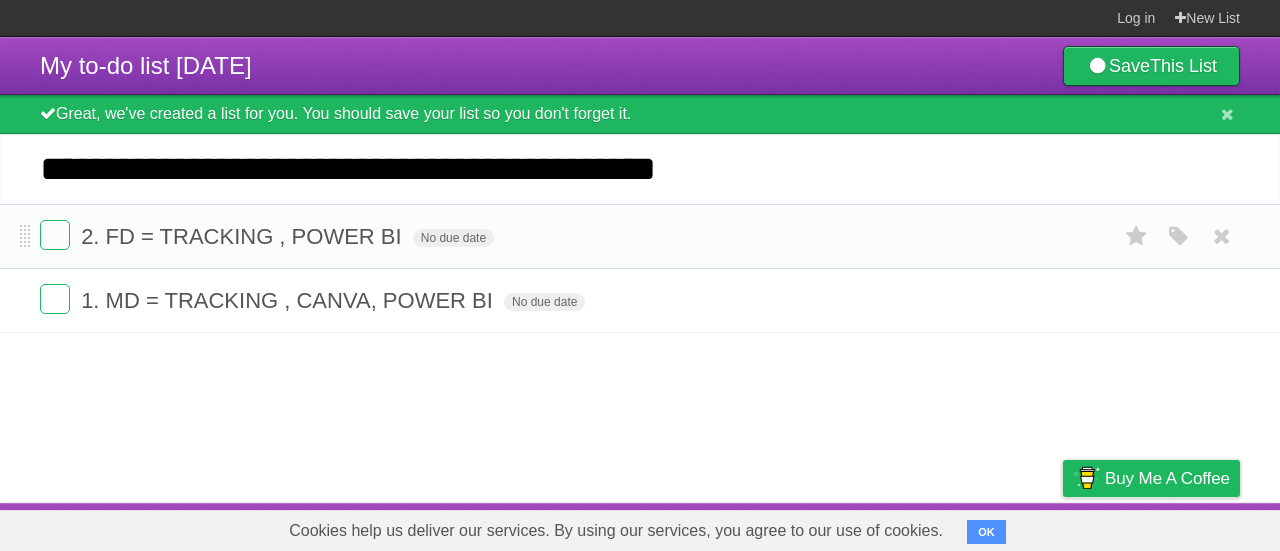 click on "2. FD = TRACKING , POWER BI
No due date
White
Red
Blue
Green
Purple
Orange" at bounding box center (640, 236) 